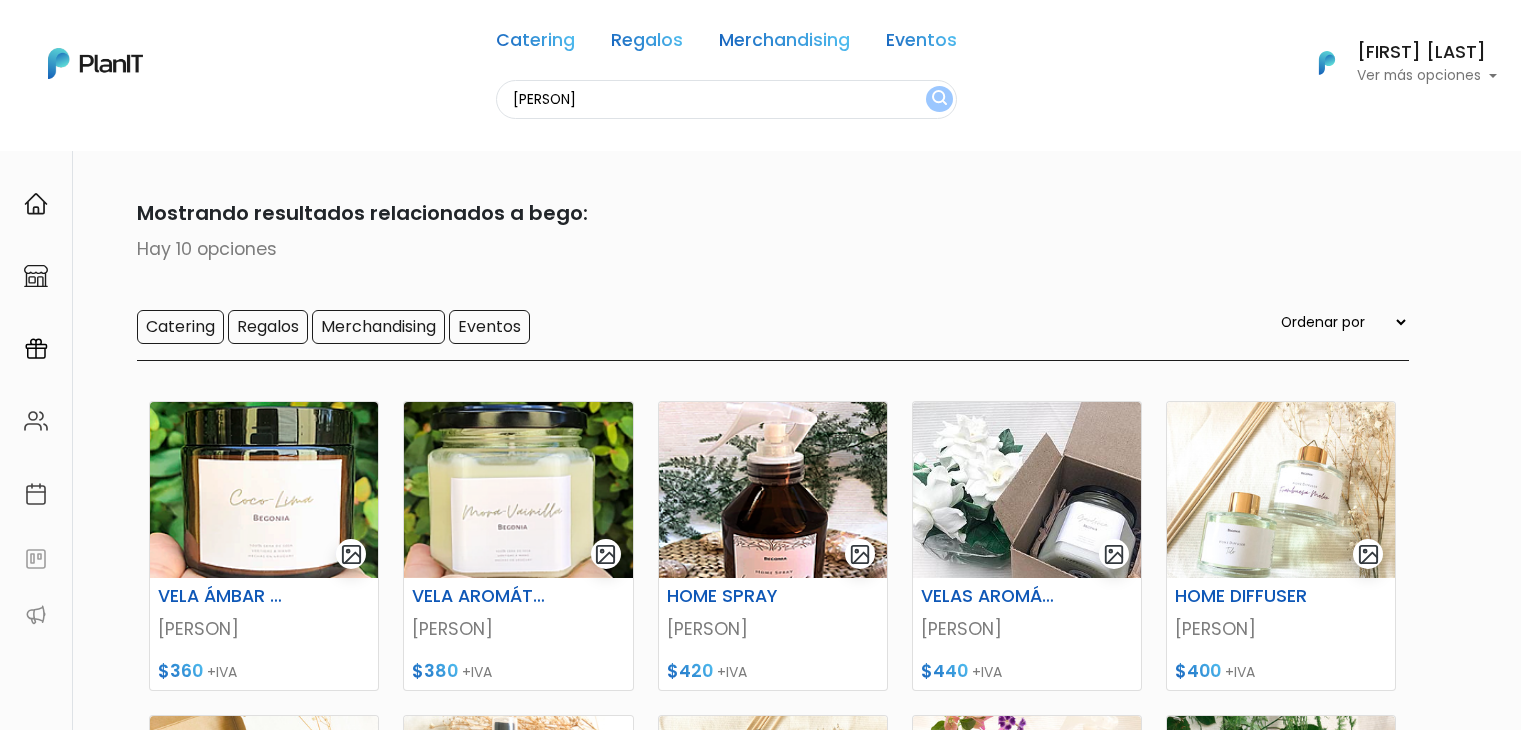 scroll, scrollTop: 0, scrollLeft: 0, axis: both 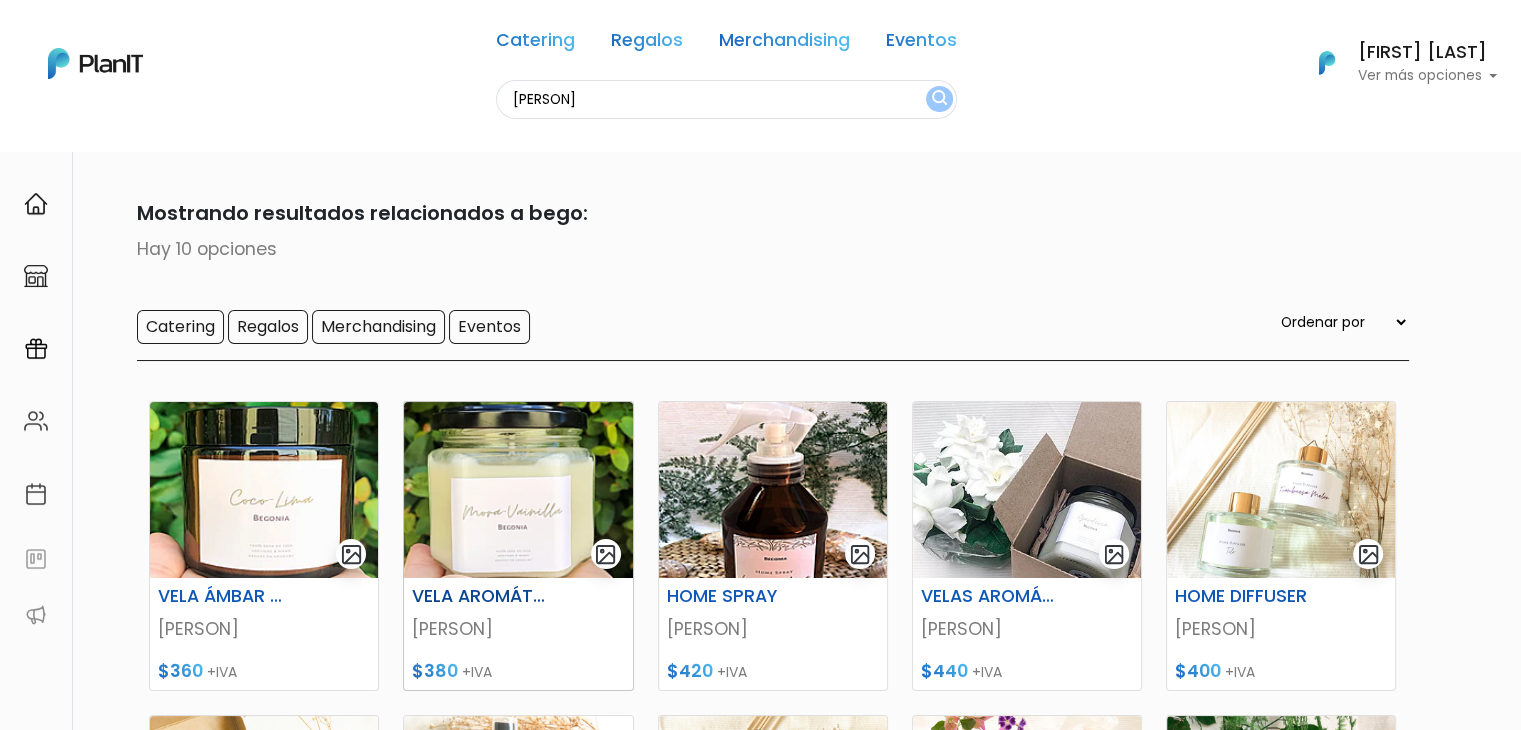 click at bounding box center [518, 490] 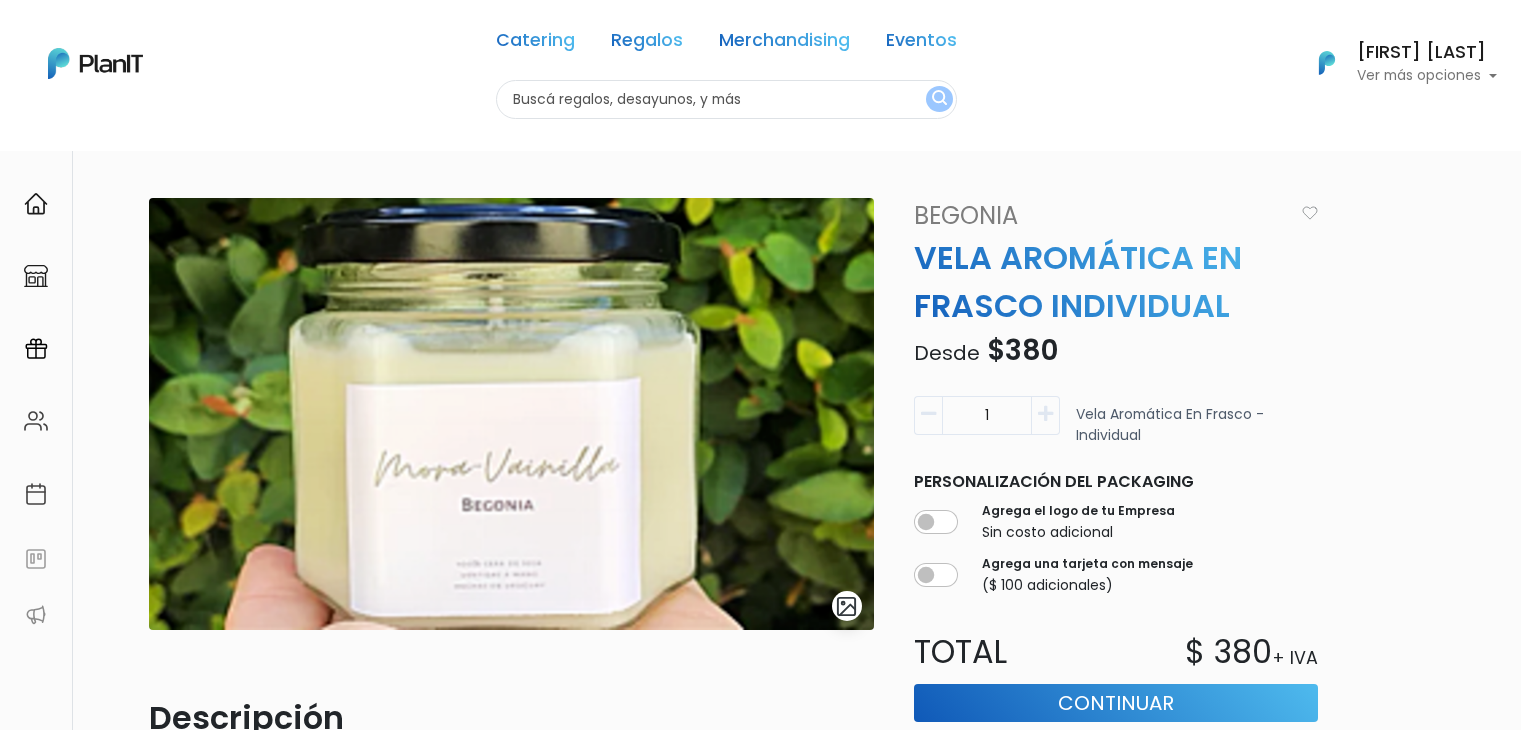 scroll, scrollTop: 0, scrollLeft: 0, axis: both 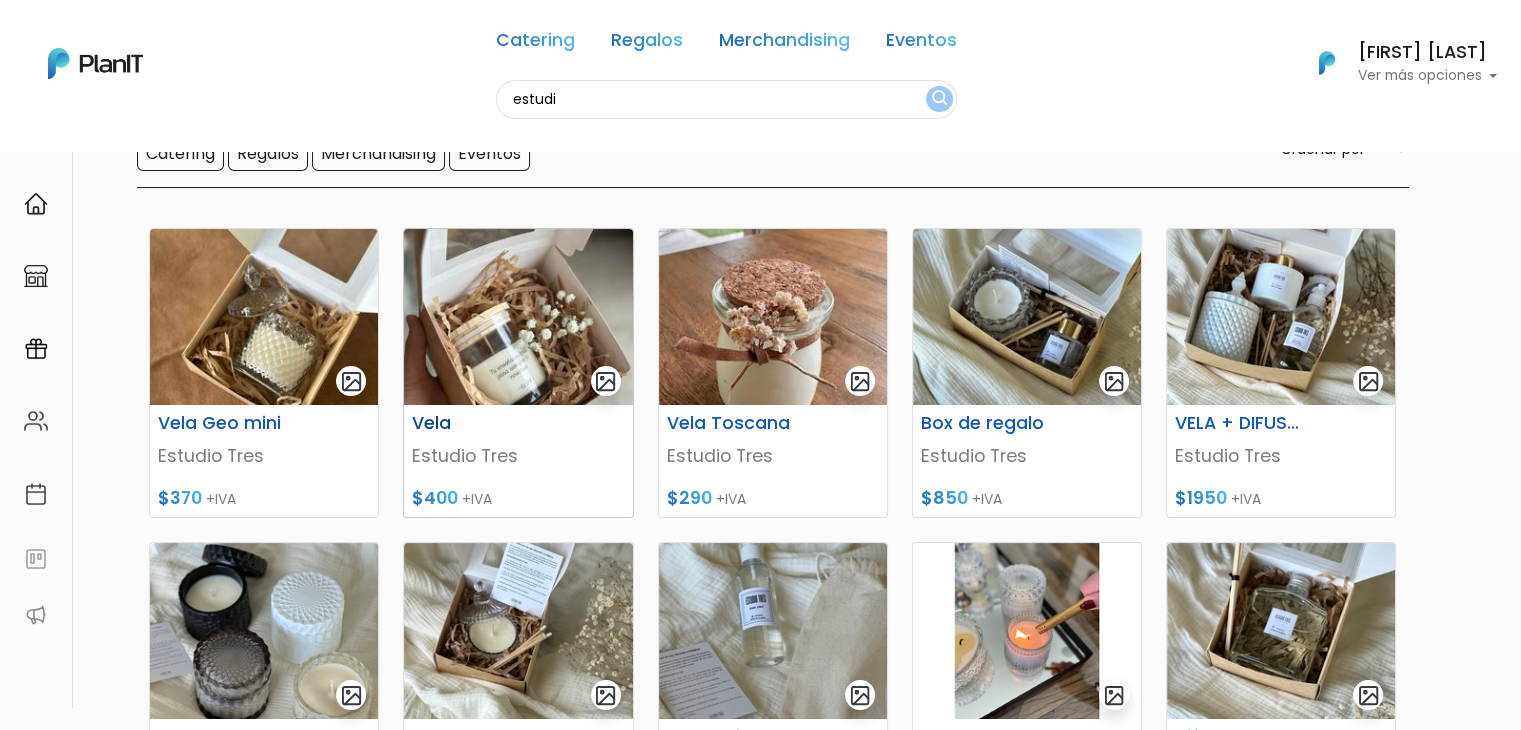 click at bounding box center (518, 317) 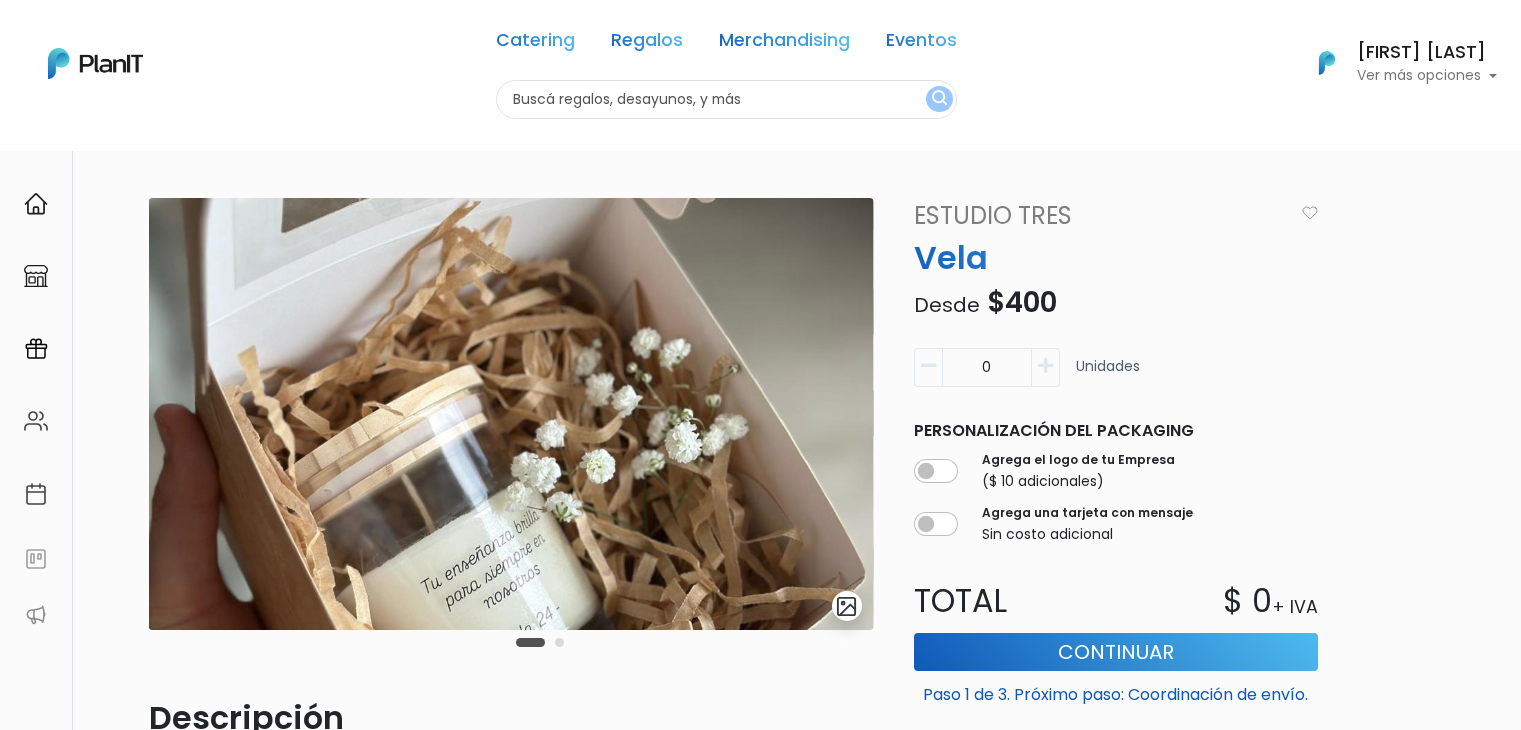 scroll, scrollTop: 0, scrollLeft: 0, axis: both 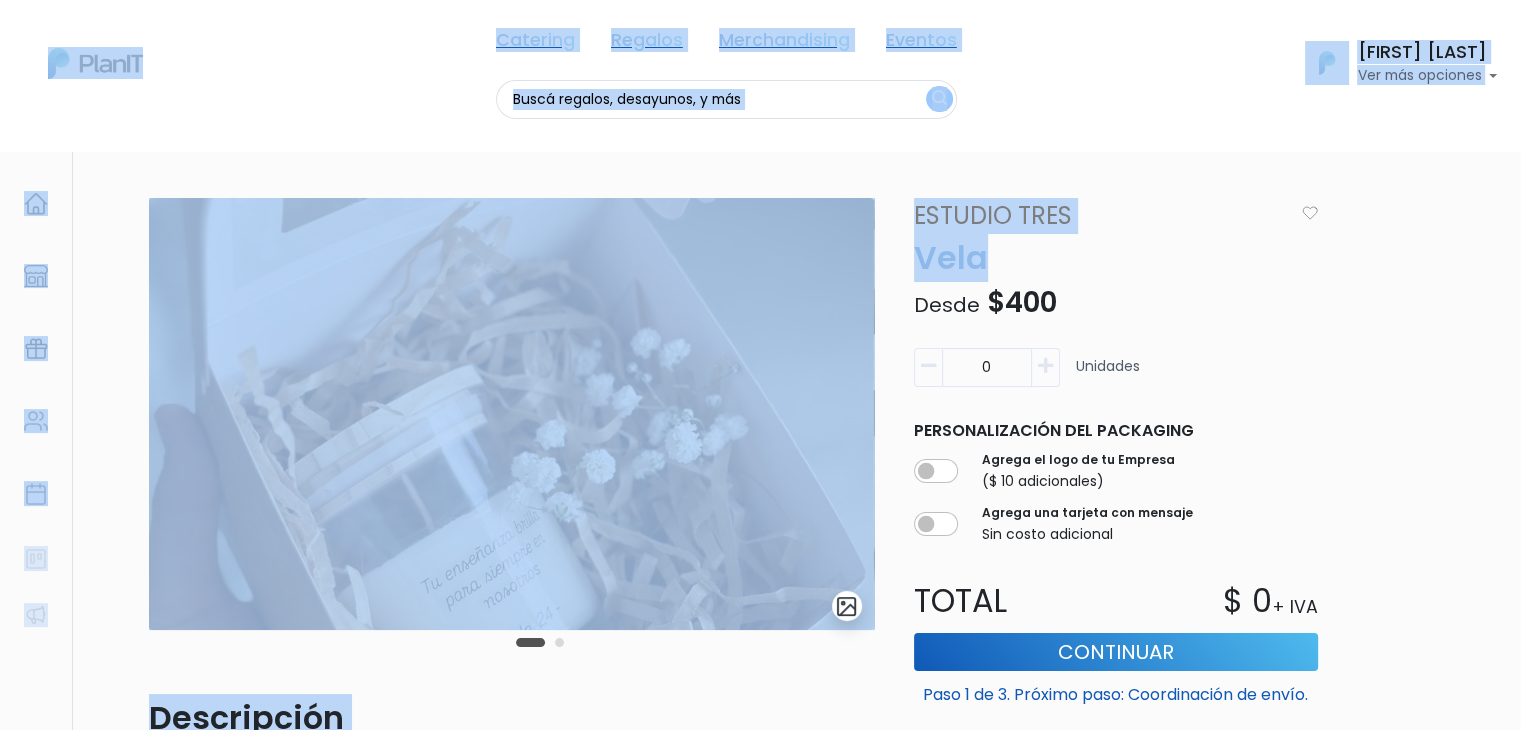 drag, startPoint x: 1496, startPoint y: 273, endPoint x: 1524, endPoint y: 396, distance: 126.146736 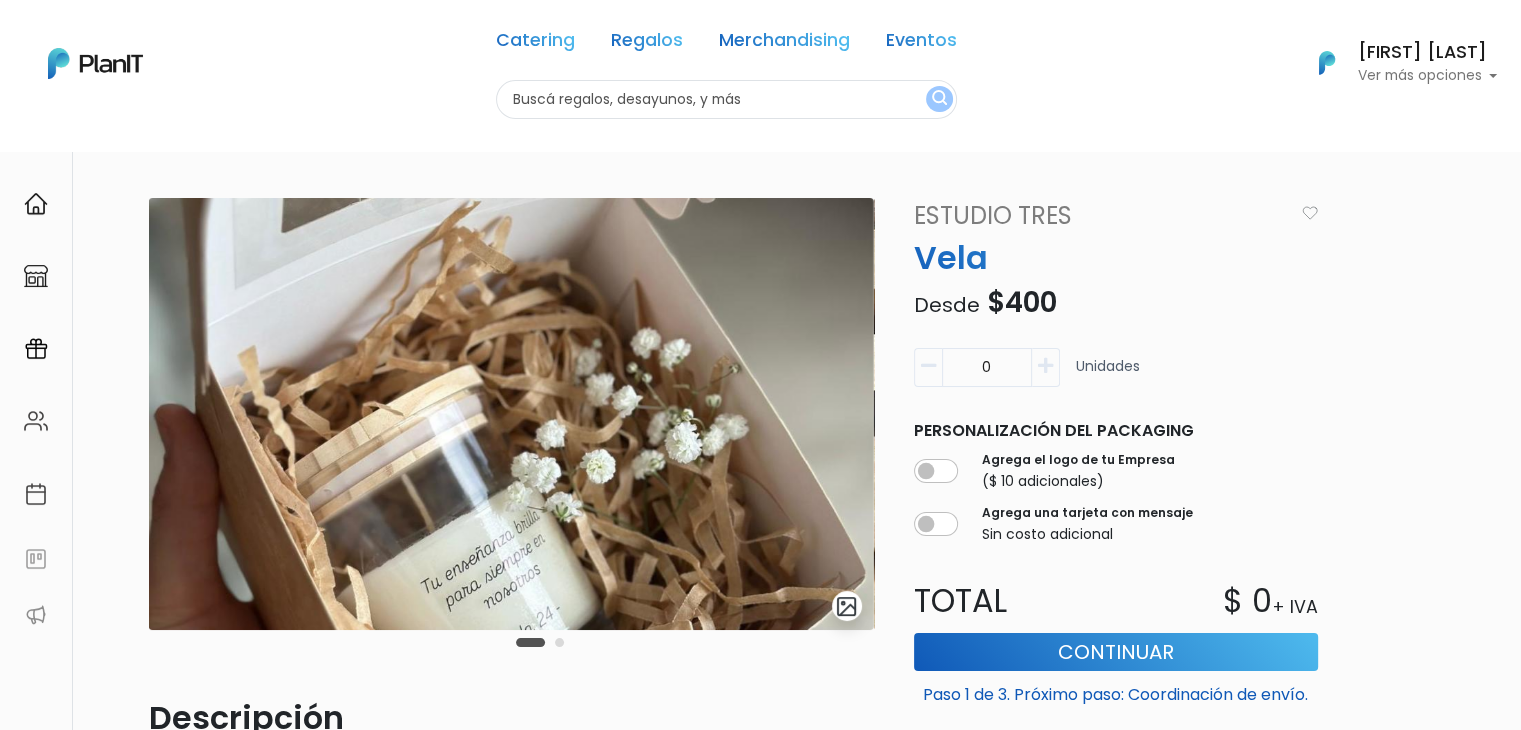 click on "slide  3   of 2
Descripción
Vaso tapa madera en caja visor
Aromáticas, poner en comentario opción:
-verbena Lima
-Vainilla y Rosa búlgara
-Te blanco y jengibre
-Wanama
-Bambú
-Antropology
-Cher
-Bambú
Indicá debajo si deseas incluir el logo de tu Empresa y/o una tarjeta con un mensaje personalizado.
En el próximo paso podrás adjuntar ambas cosas, y si todavía no los tienes, podrás hacerlo luego ingresando a "Mis Compras", y seleccionando la opción "Editar personalización".
Estudio Tres
Vela
Desde
$400" at bounding box center (779, 686) 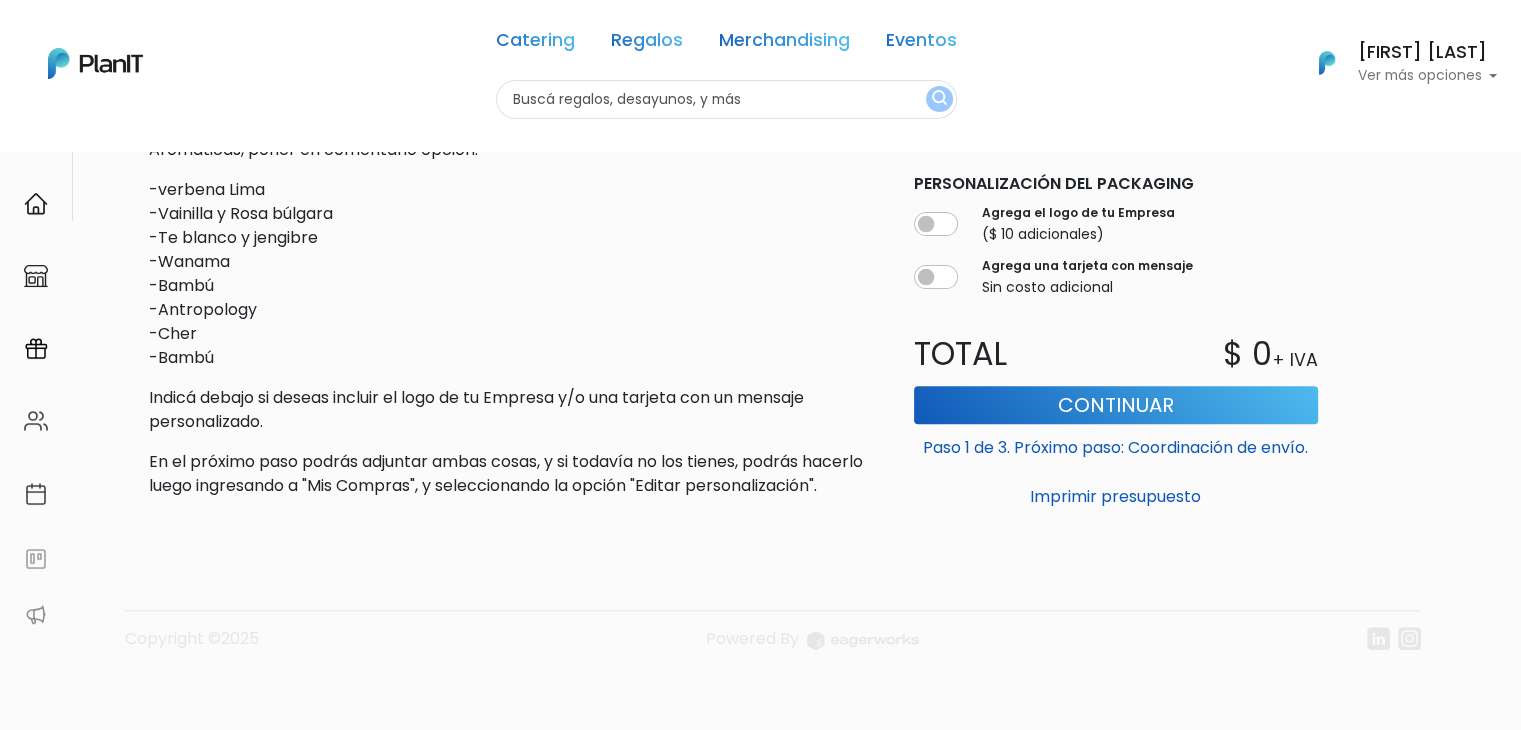 scroll, scrollTop: 0, scrollLeft: 0, axis: both 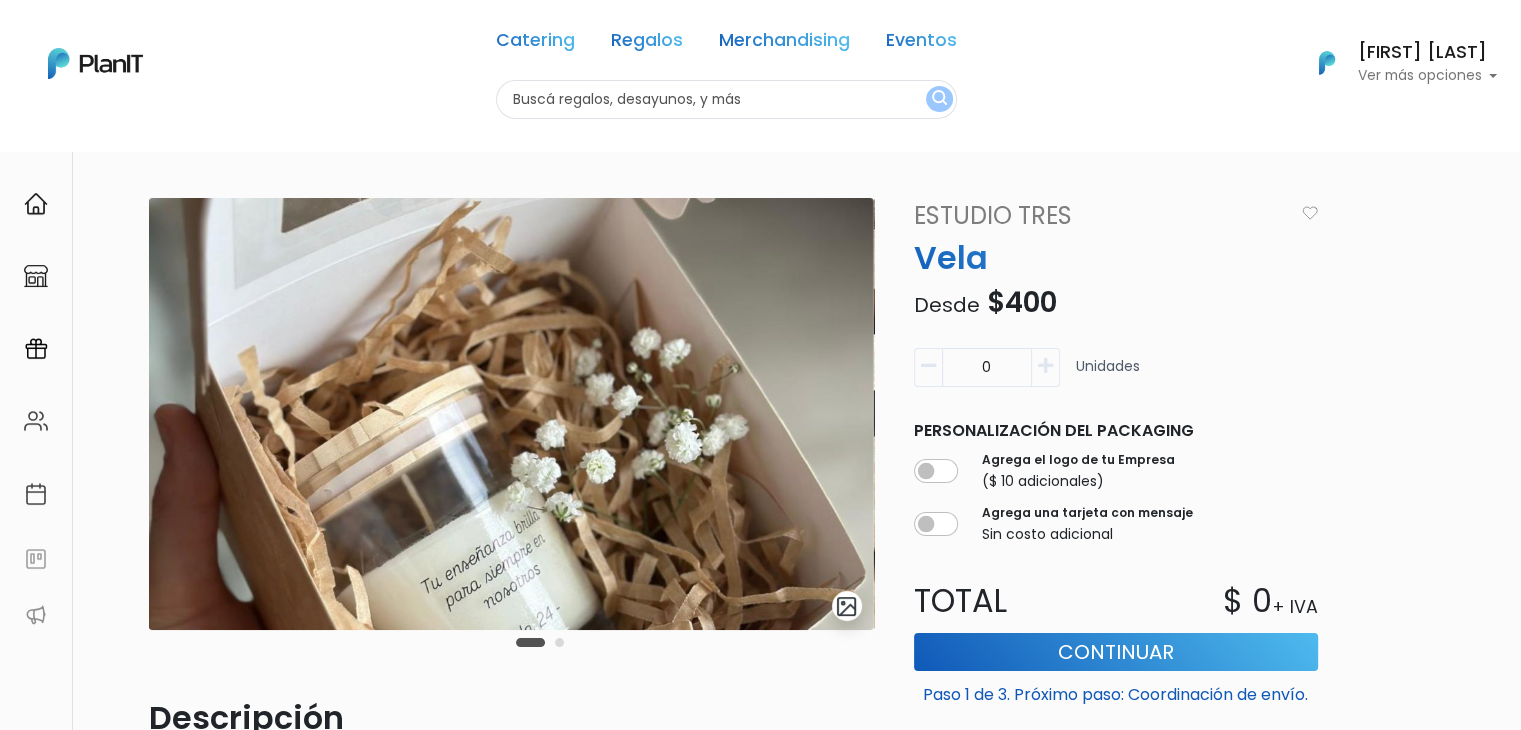 click at bounding box center [511, 414] 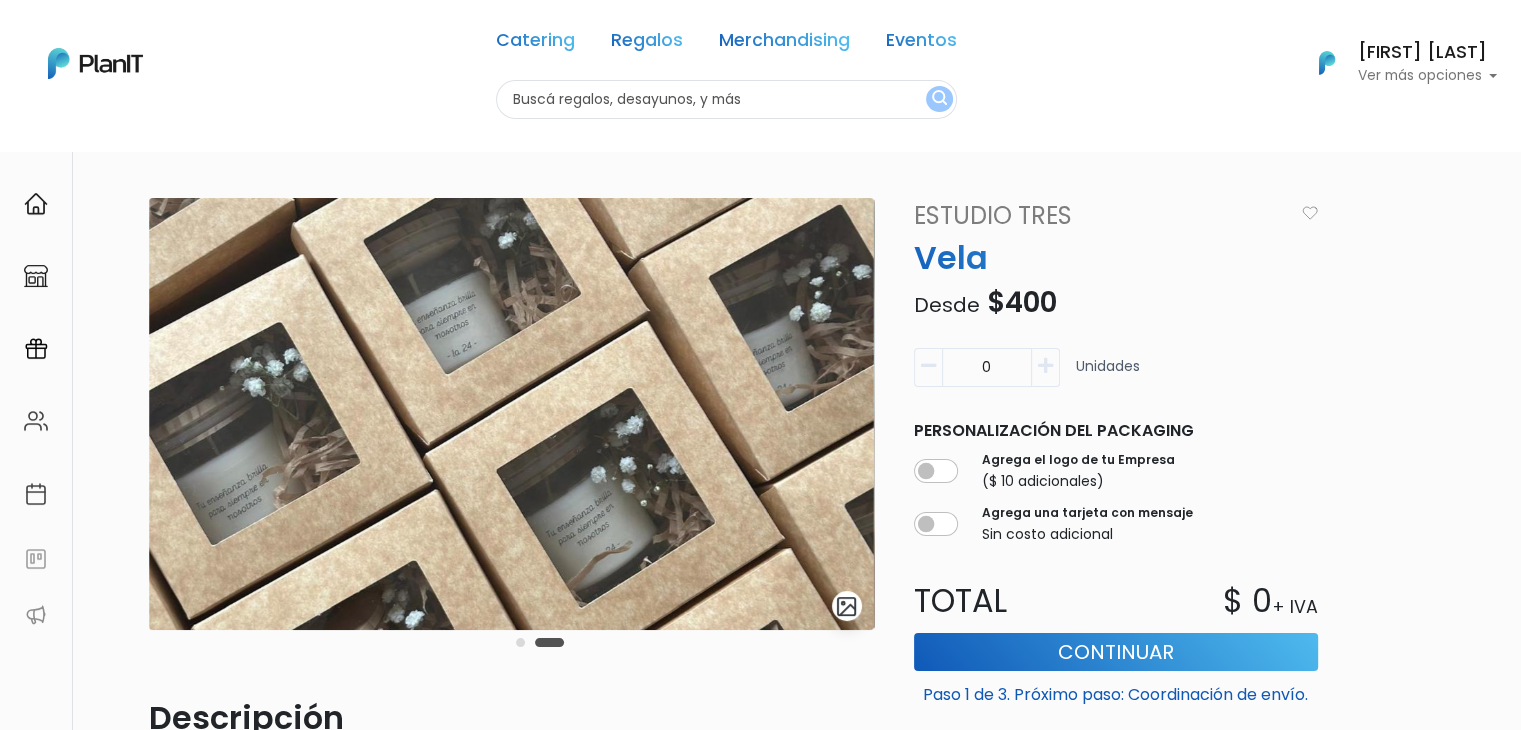 click at bounding box center [520, 642] 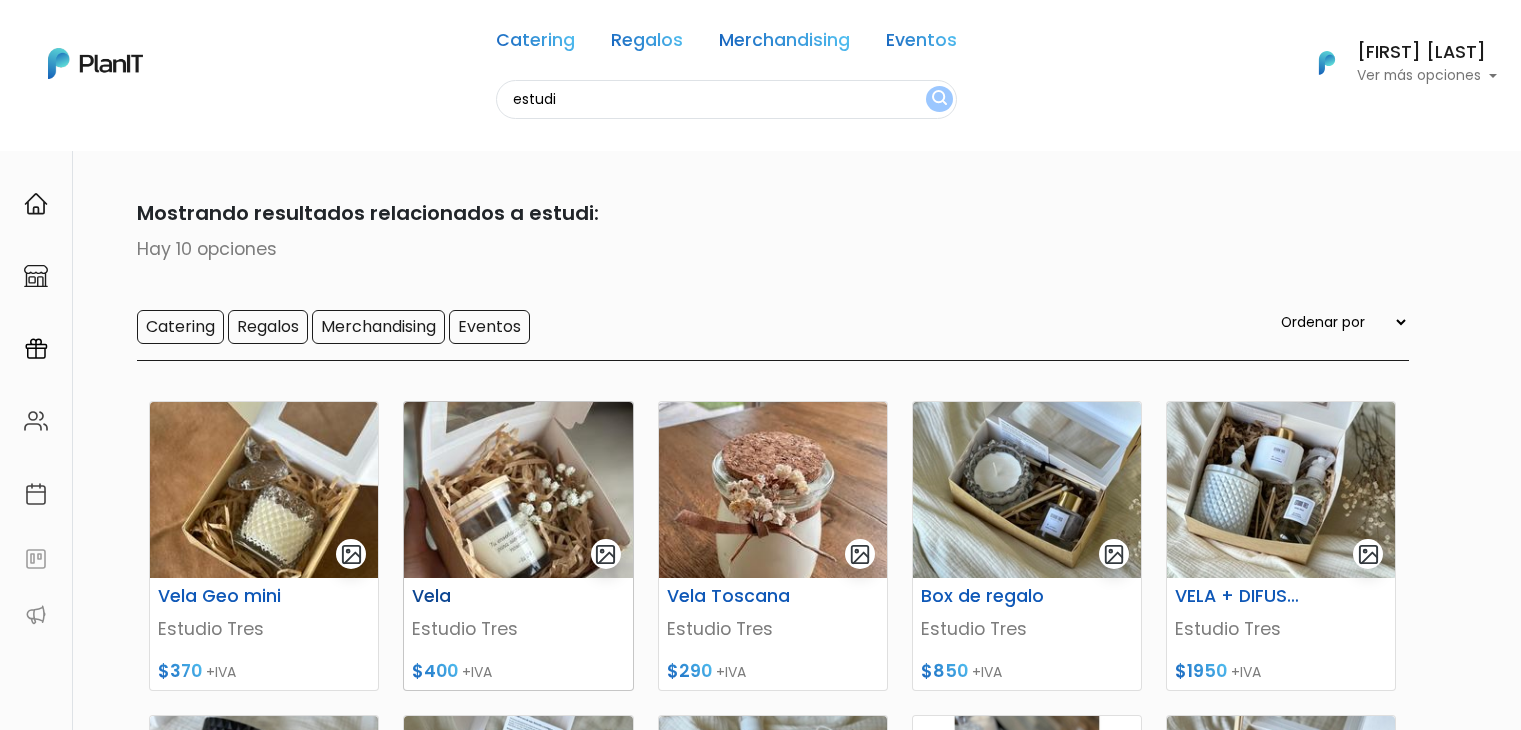 scroll, scrollTop: 173, scrollLeft: 0, axis: vertical 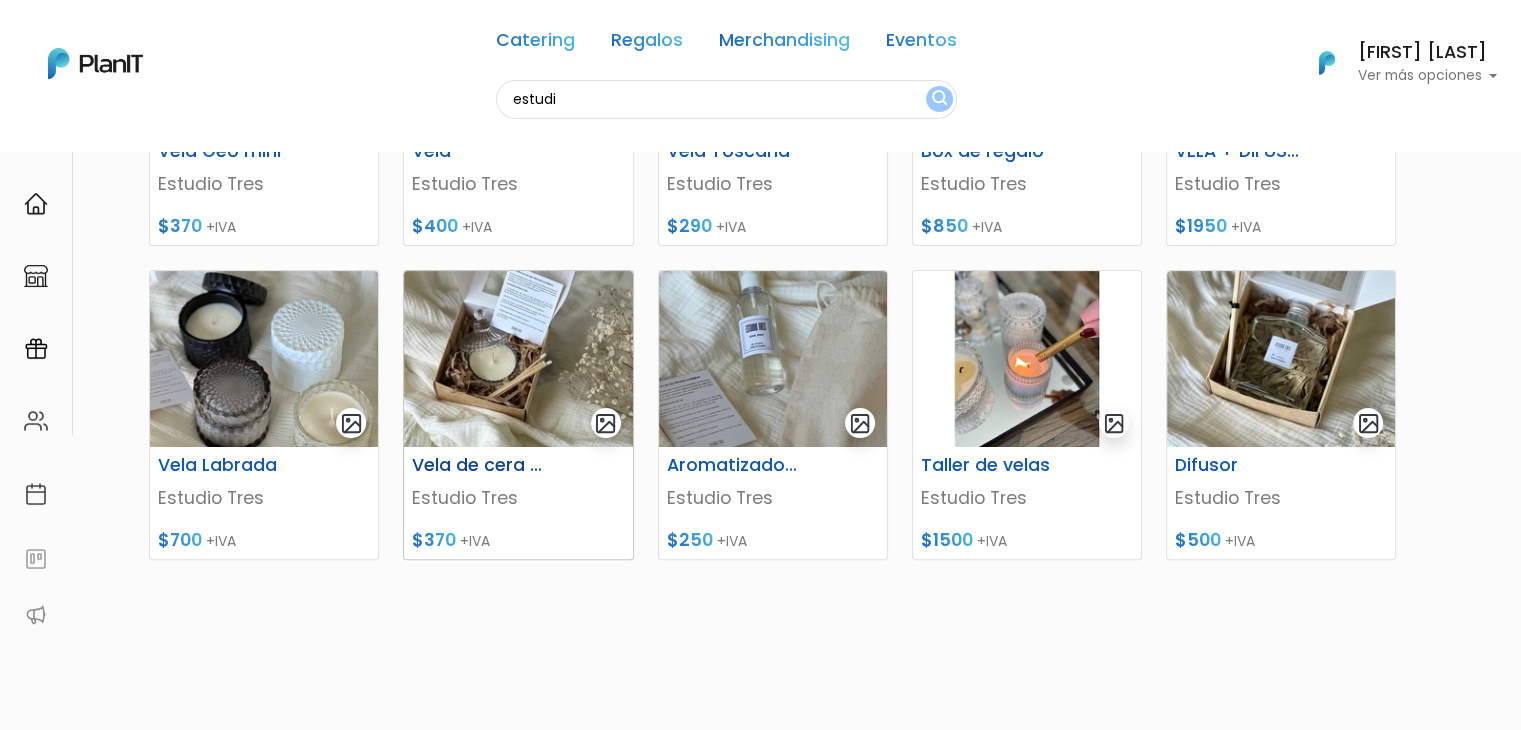 click at bounding box center [518, 359] 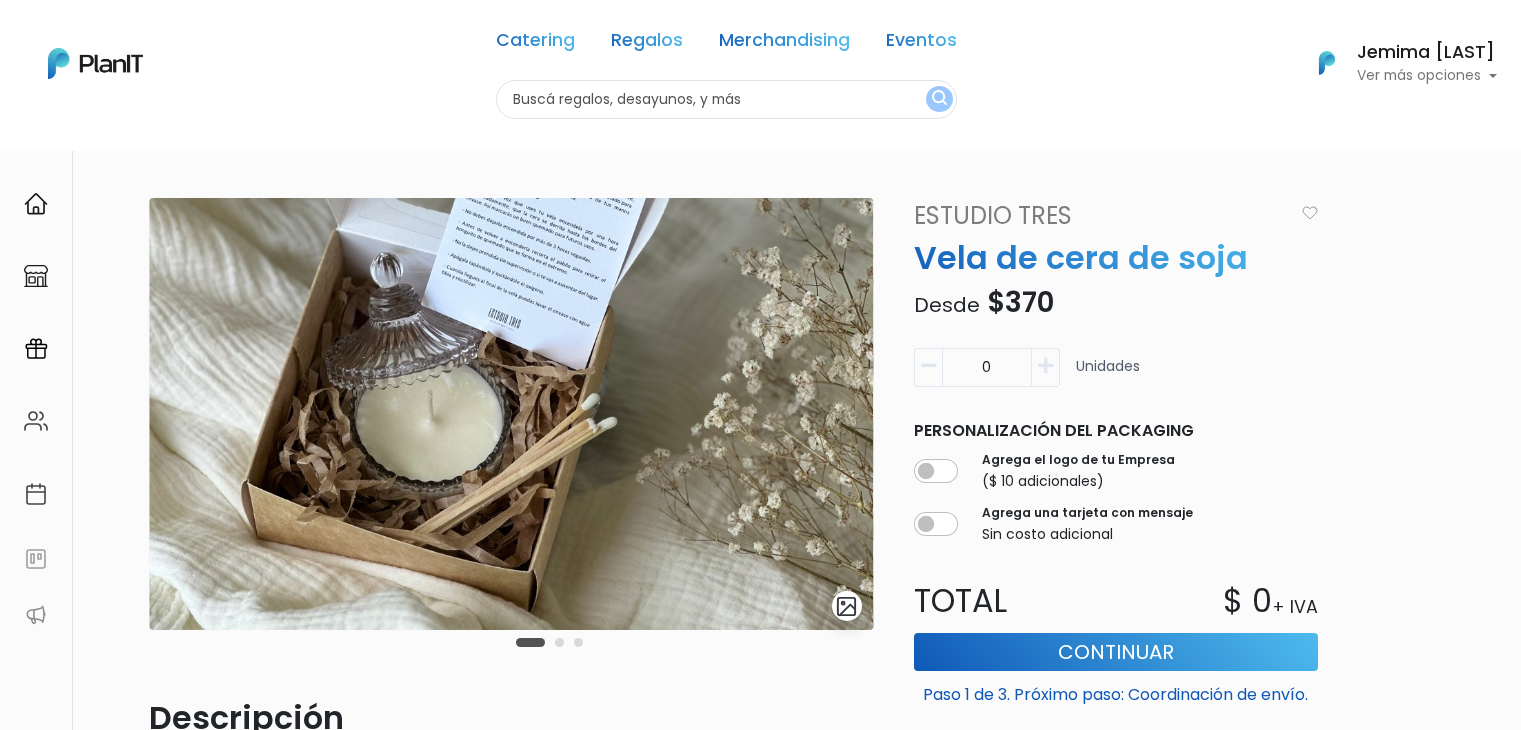 scroll, scrollTop: 0, scrollLeft: 0, axis: both 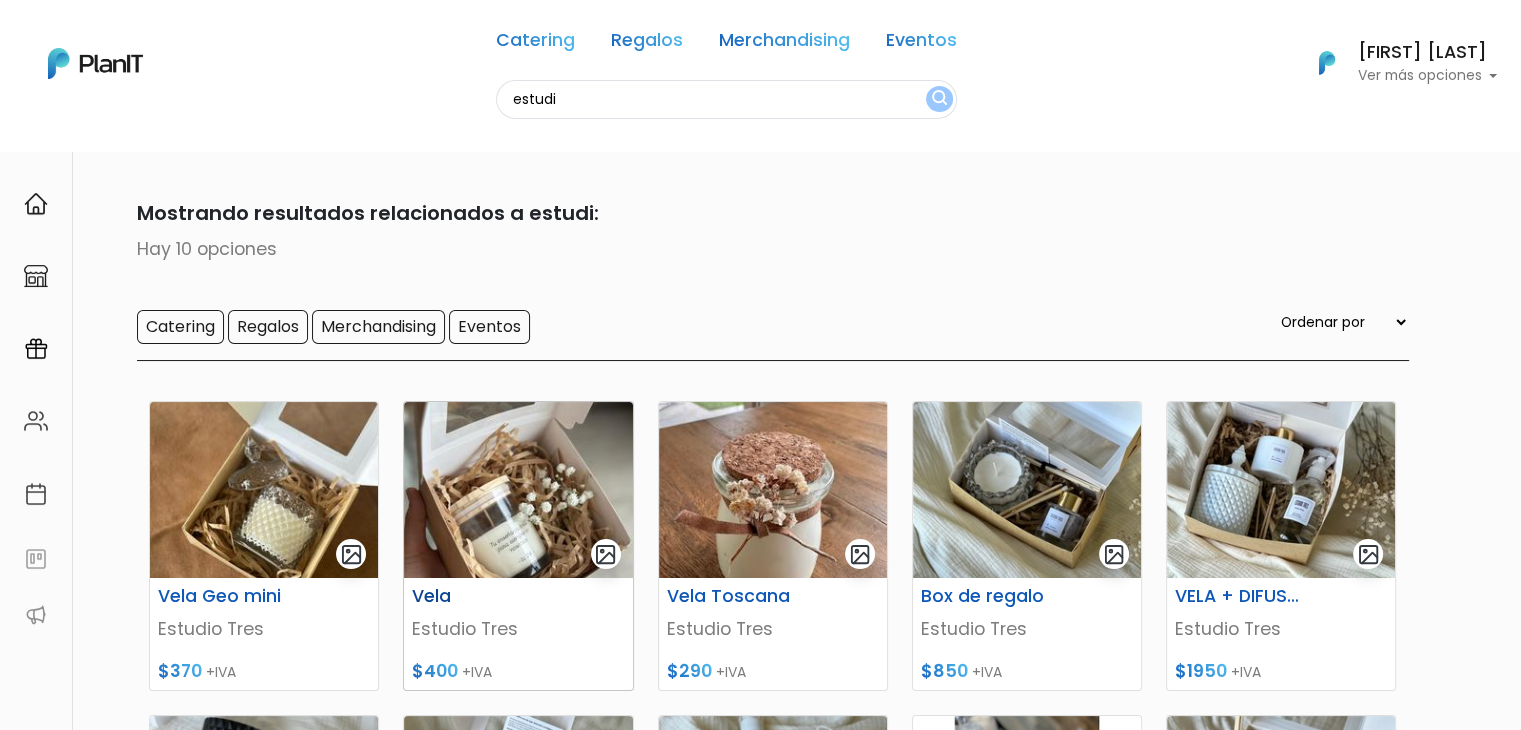 click at bounding box center [518, 490] 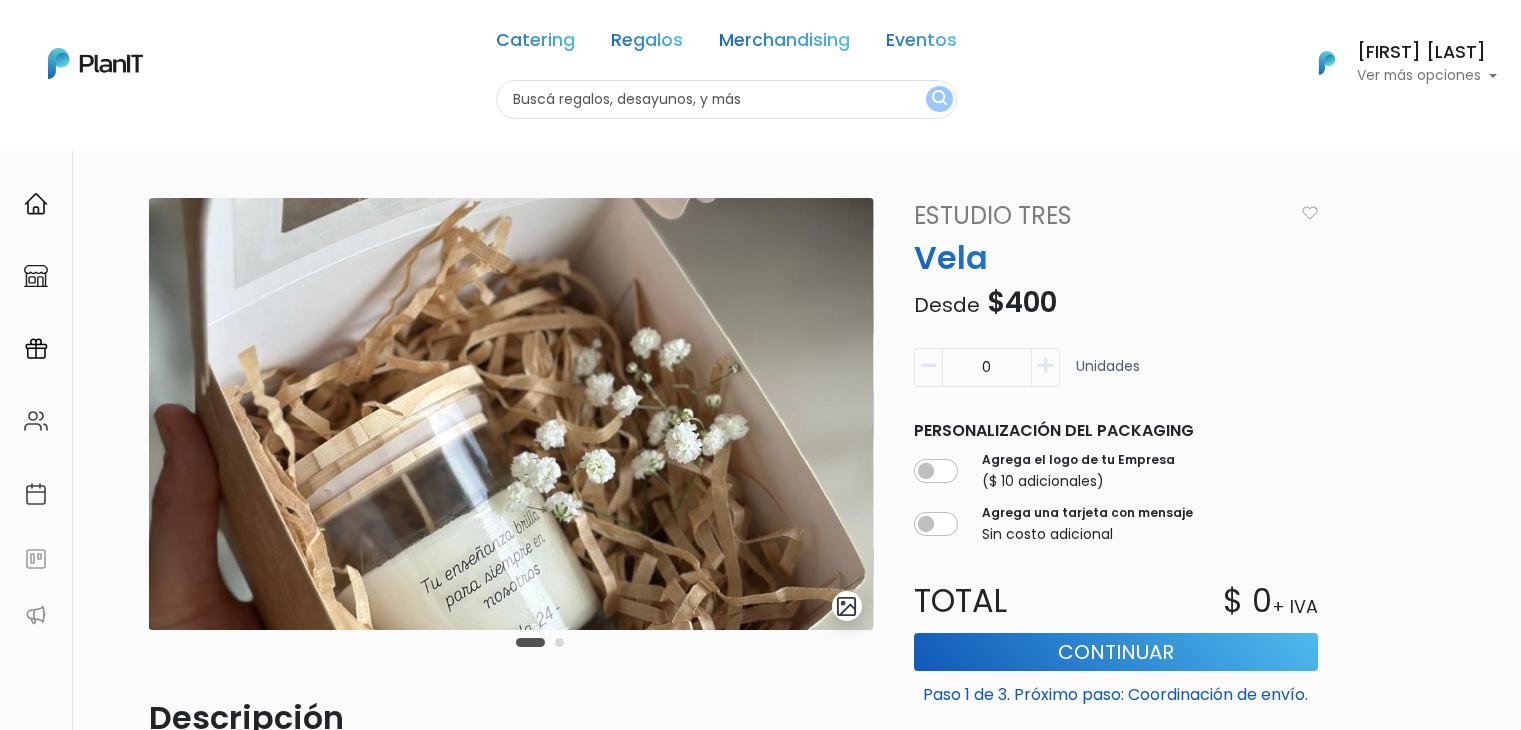 scroll, scrollTop: 0, scrollLeft: 0, axis: both 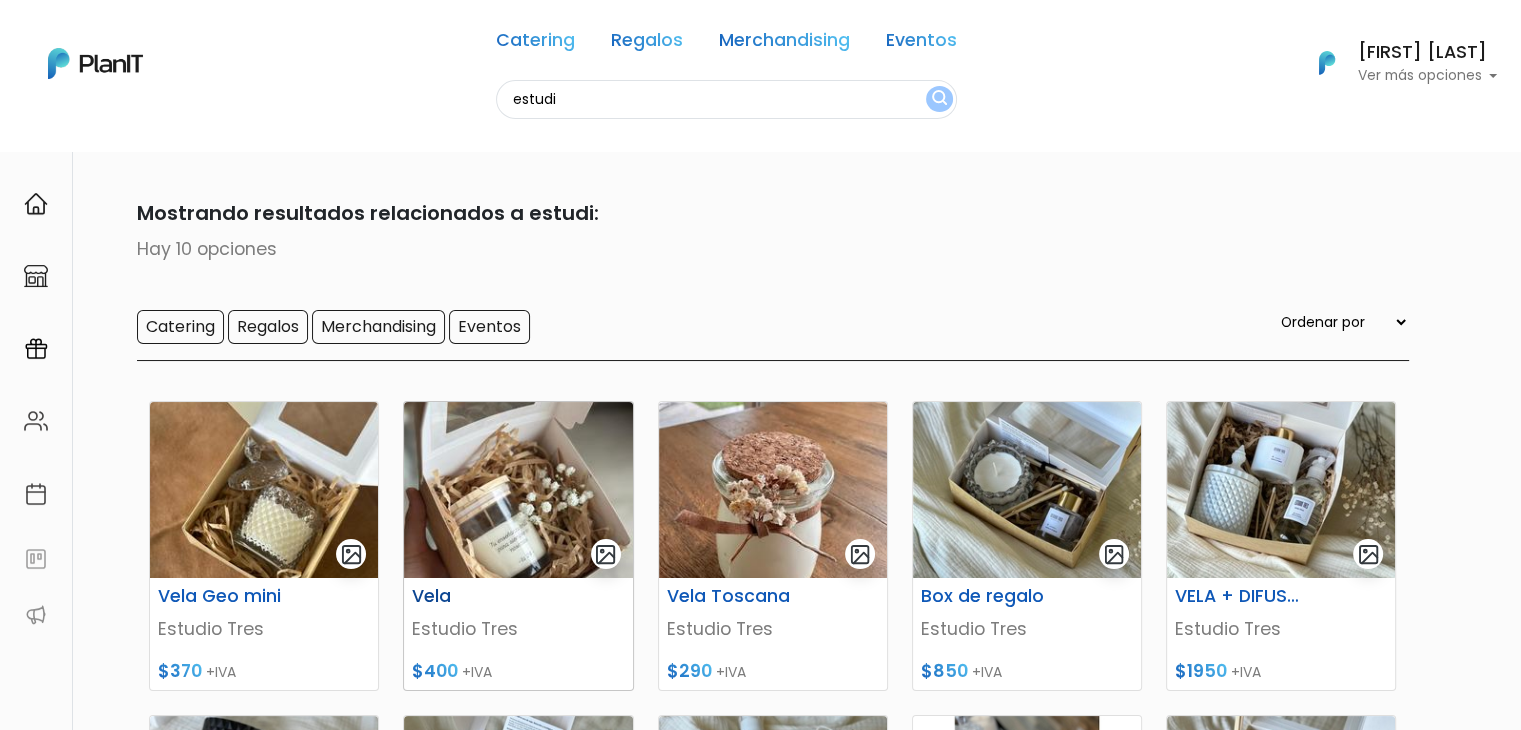 click at bounding box center [518, 490] 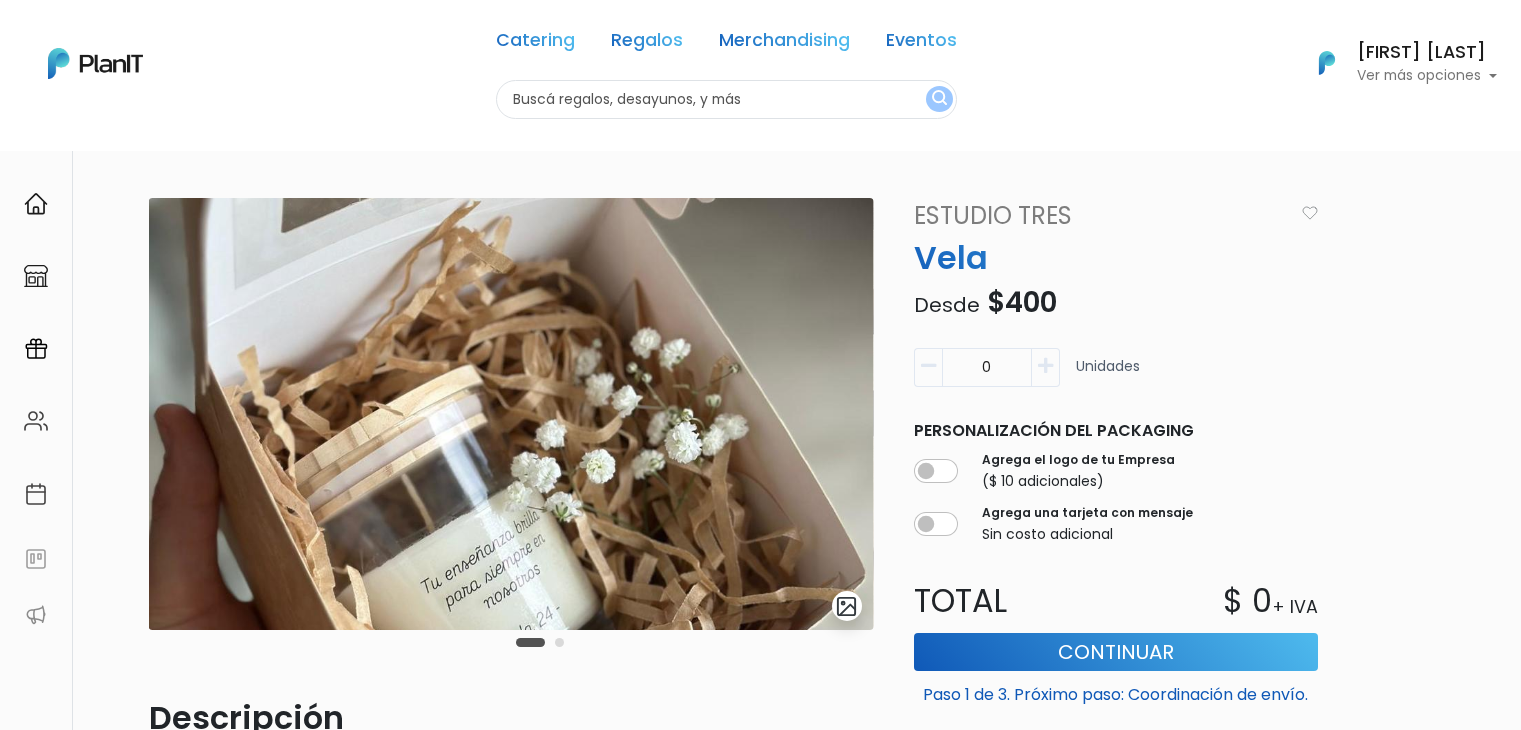 scroll, scrollTop: 0, scrollLeft: 0, axis: both 